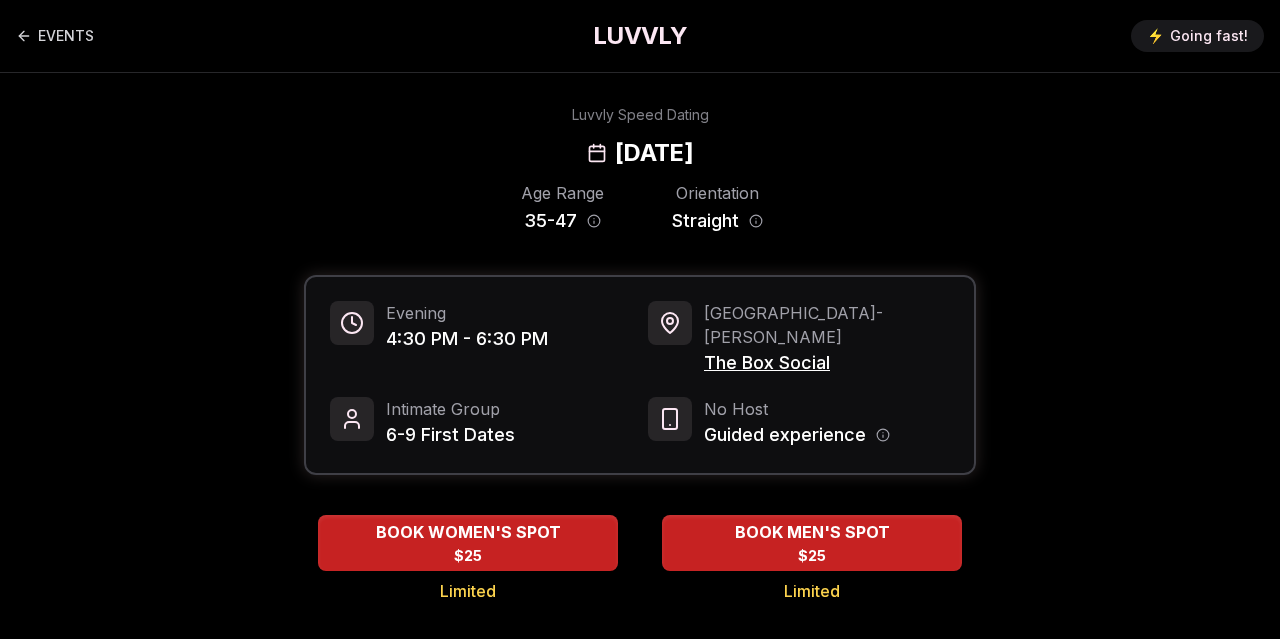 scroll, scrollTop: 0, scrollLeft: 0, axis: both 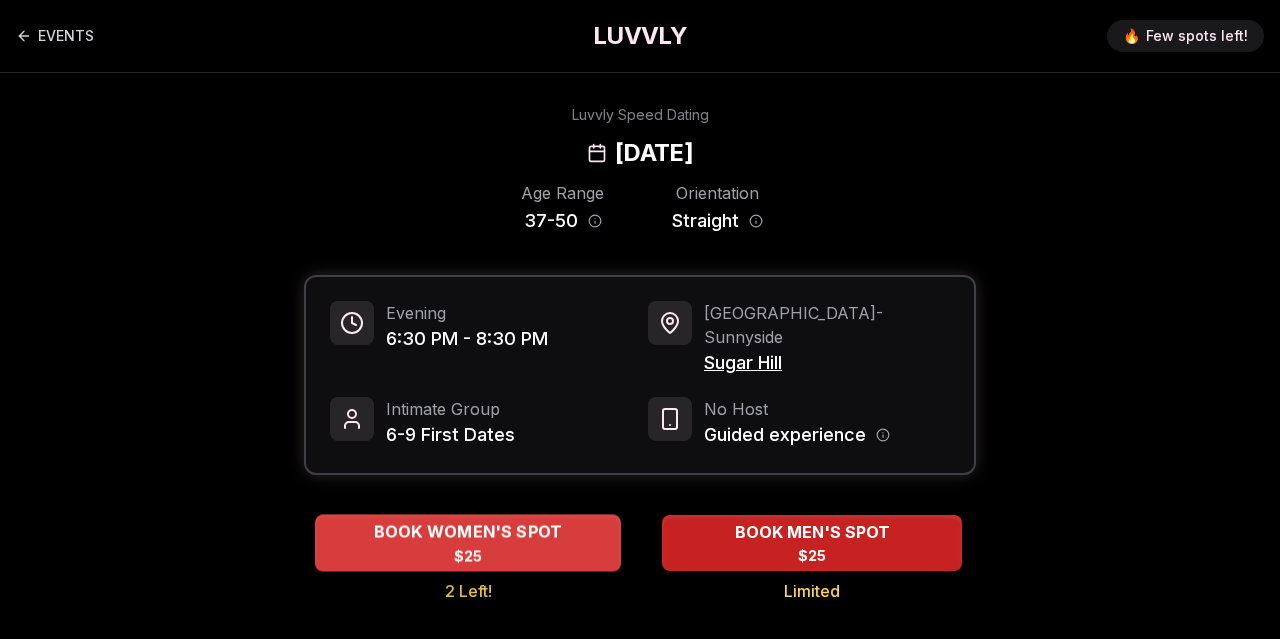 click on "BOOK WOMEN'S SPOT" at bounding box center (468, 532) 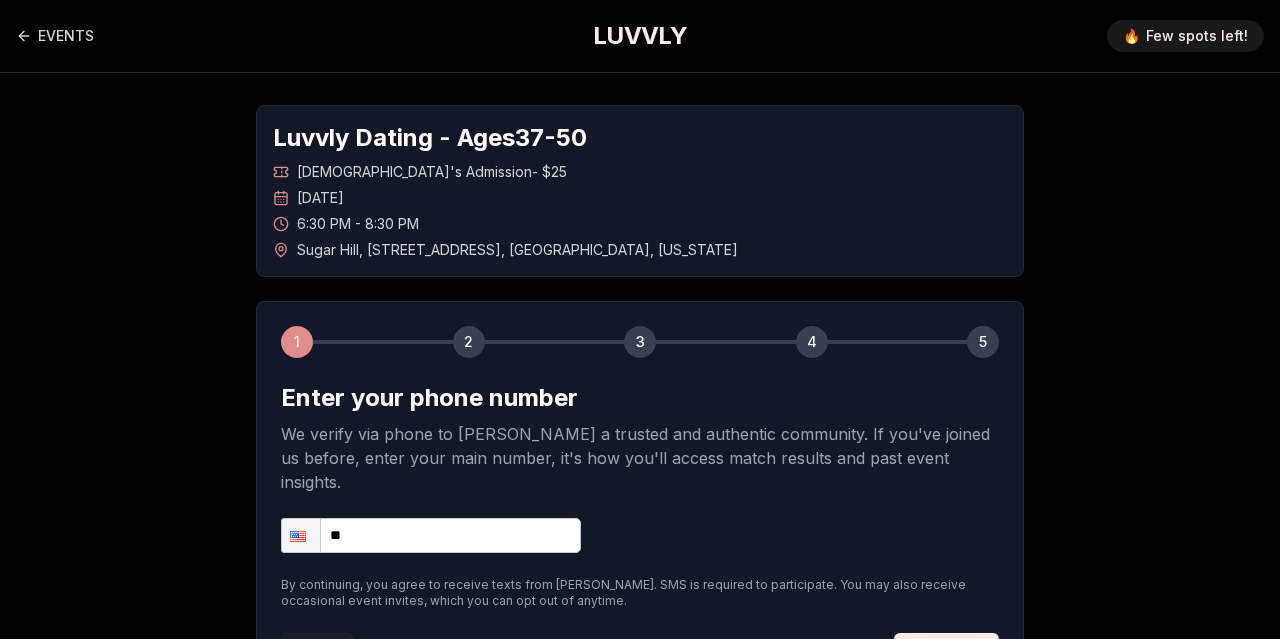 click on "**" at bounding box center (431, 535) 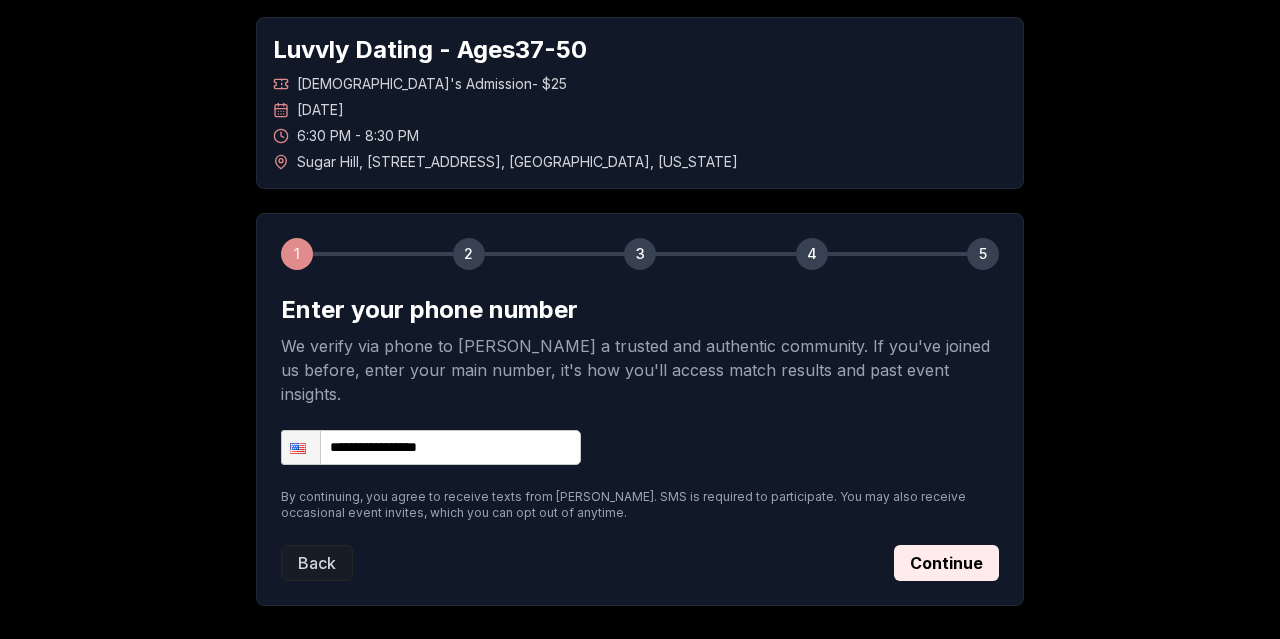 scroll, scrollTop: 161, scrollLeft: 0, axis: vertical 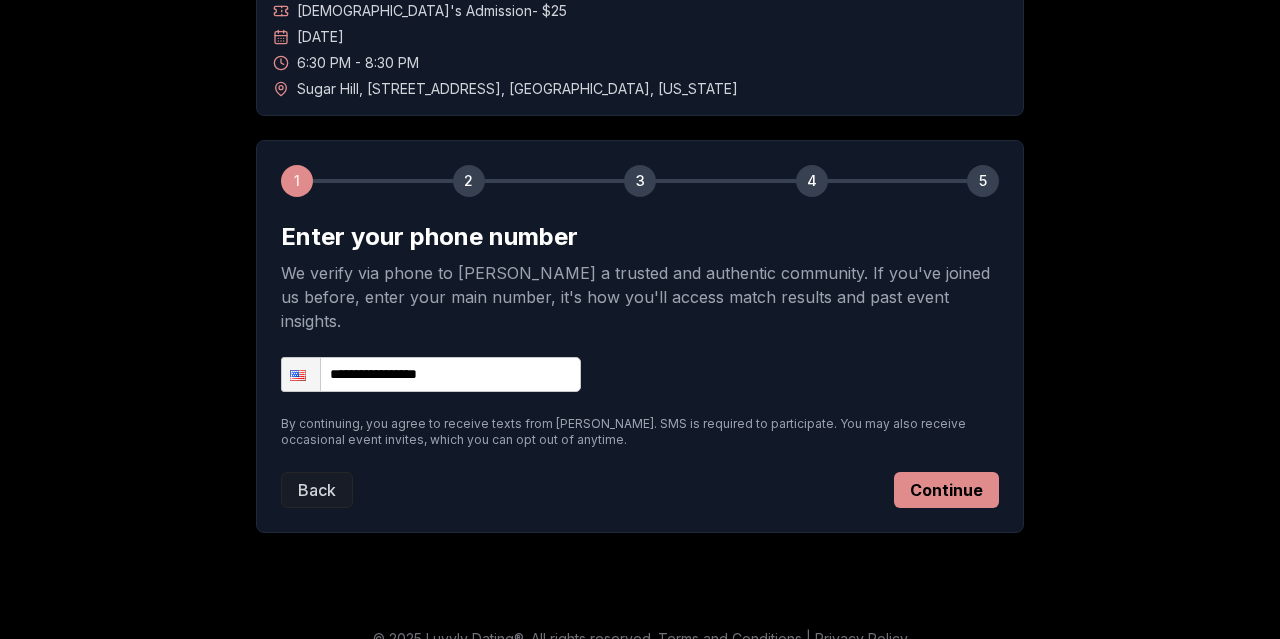 type on "**********" 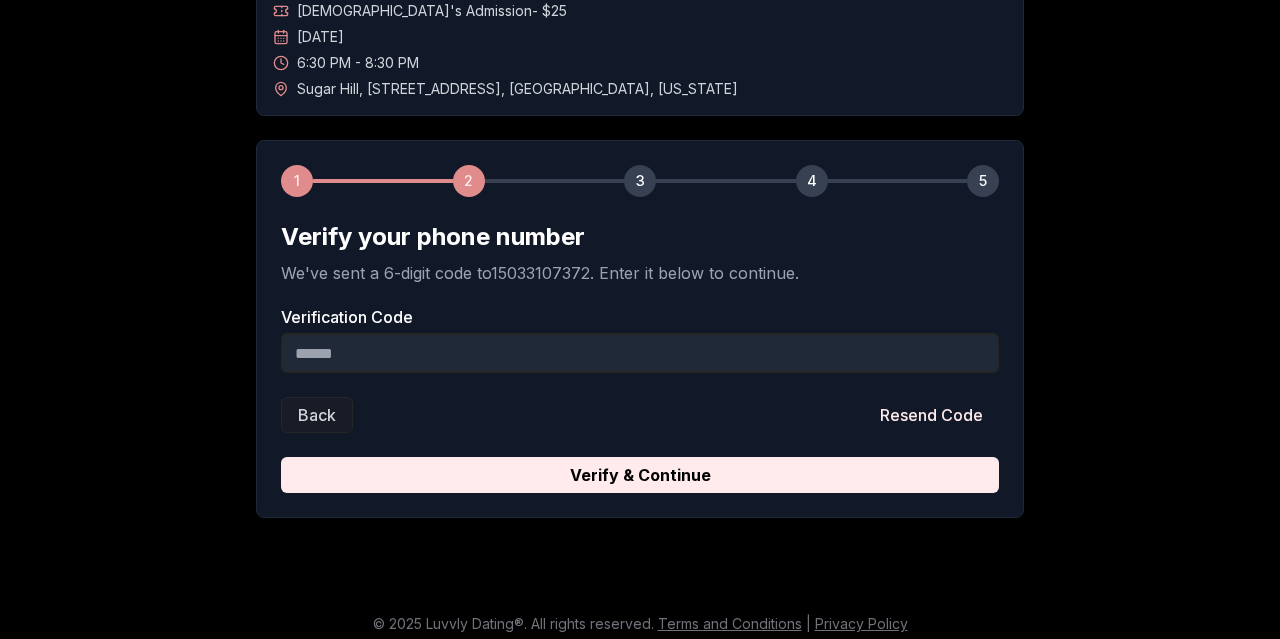 click on "Verification Code" at bounding box center [640, 353] 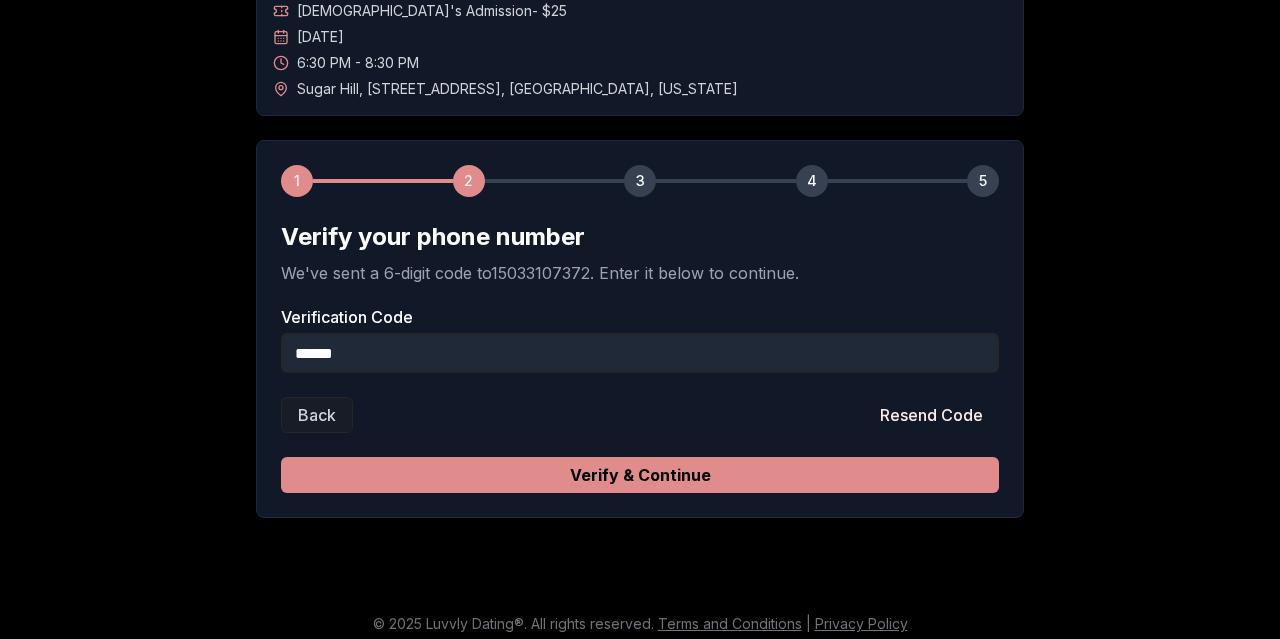 type on "******" 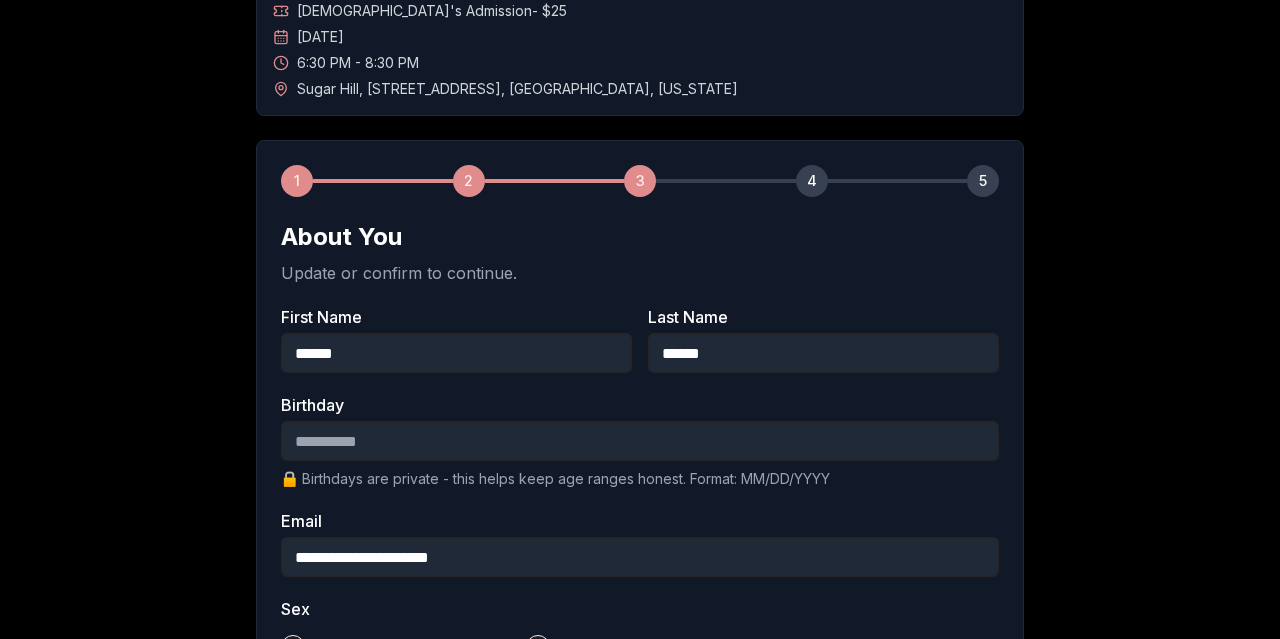 click on "Birthday" at bounding box center [640, 441] 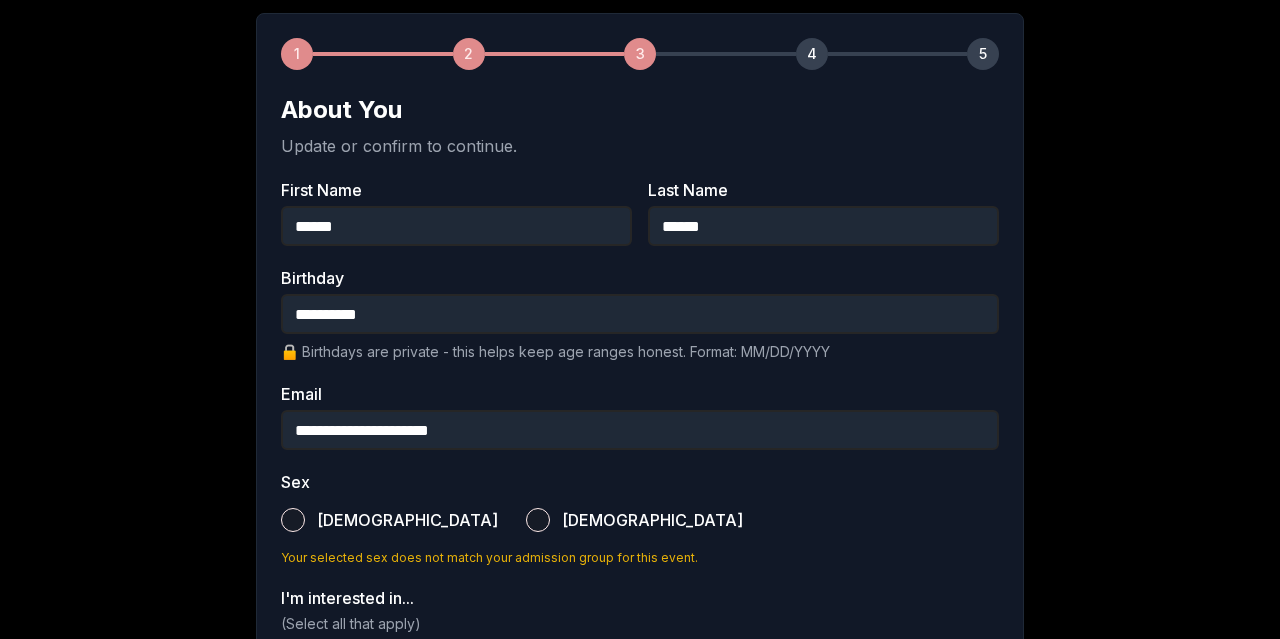 scroll, scrollTop: 369, scrollLeft: 0, axis: vertical 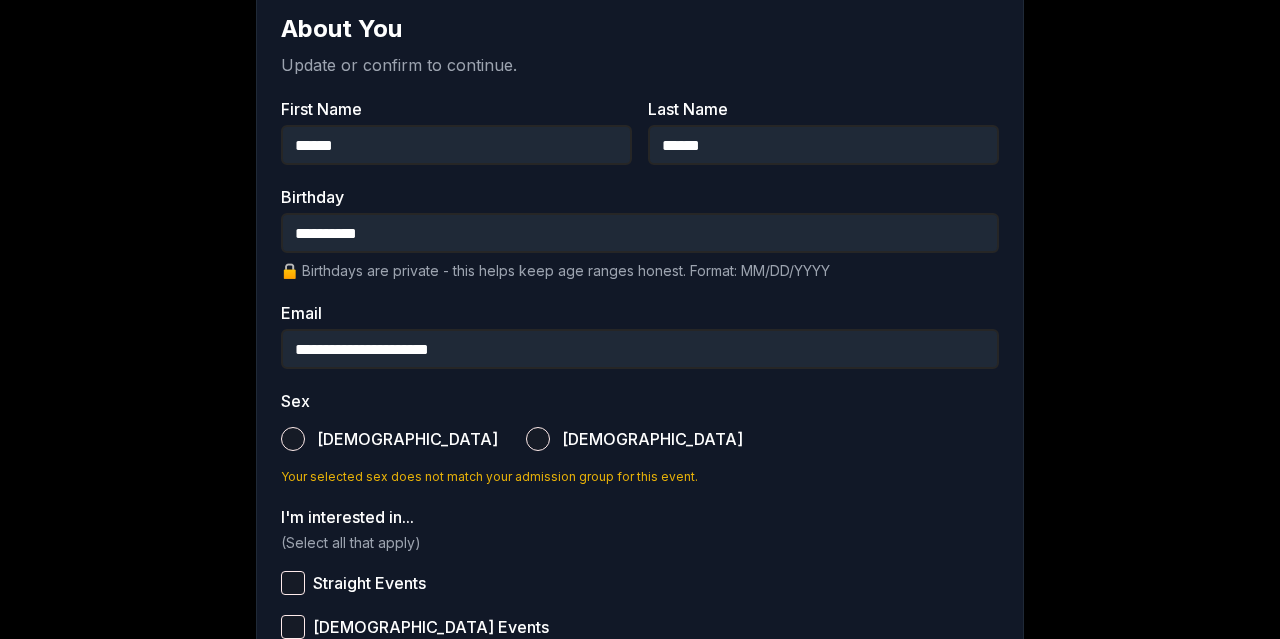 type on "**********" 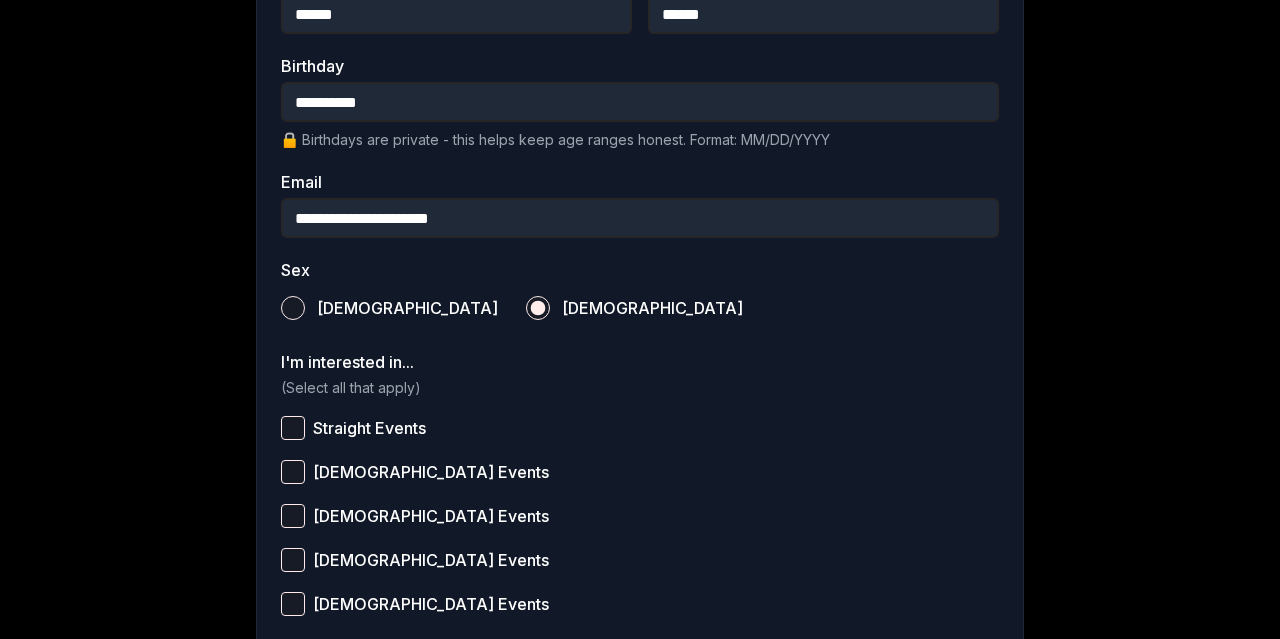 scroll, scrollTop: 577, scrollLeft: 0, axis: vertical 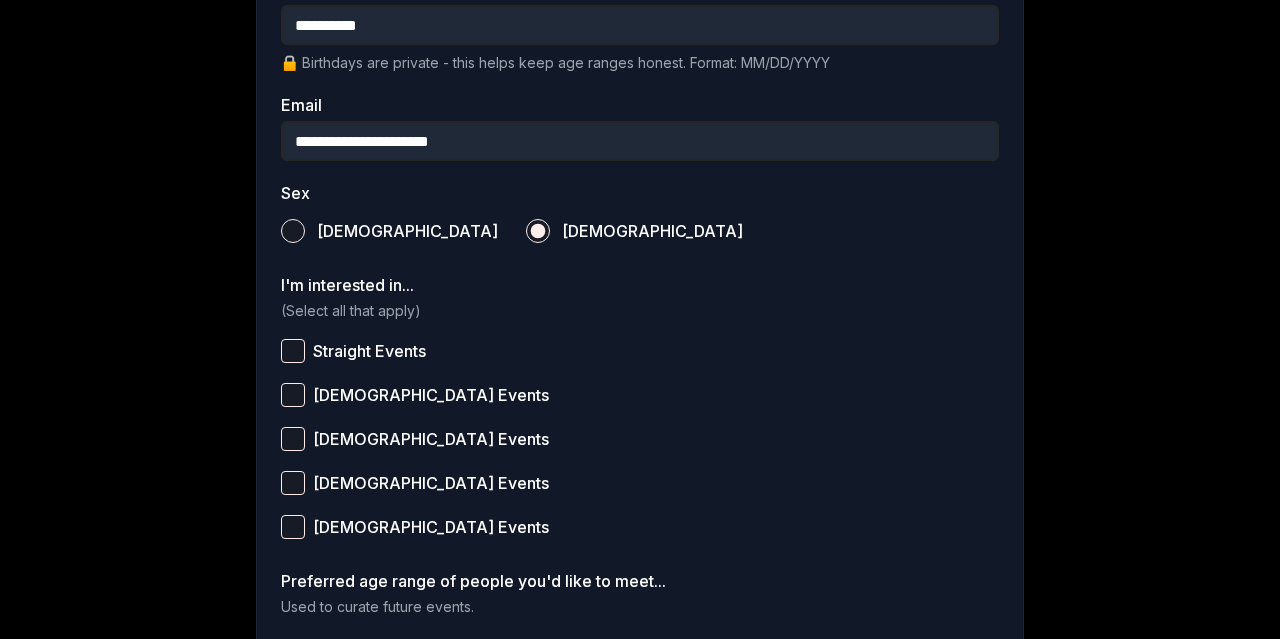 click on "Straight Events" at bounding box center (369, 351) 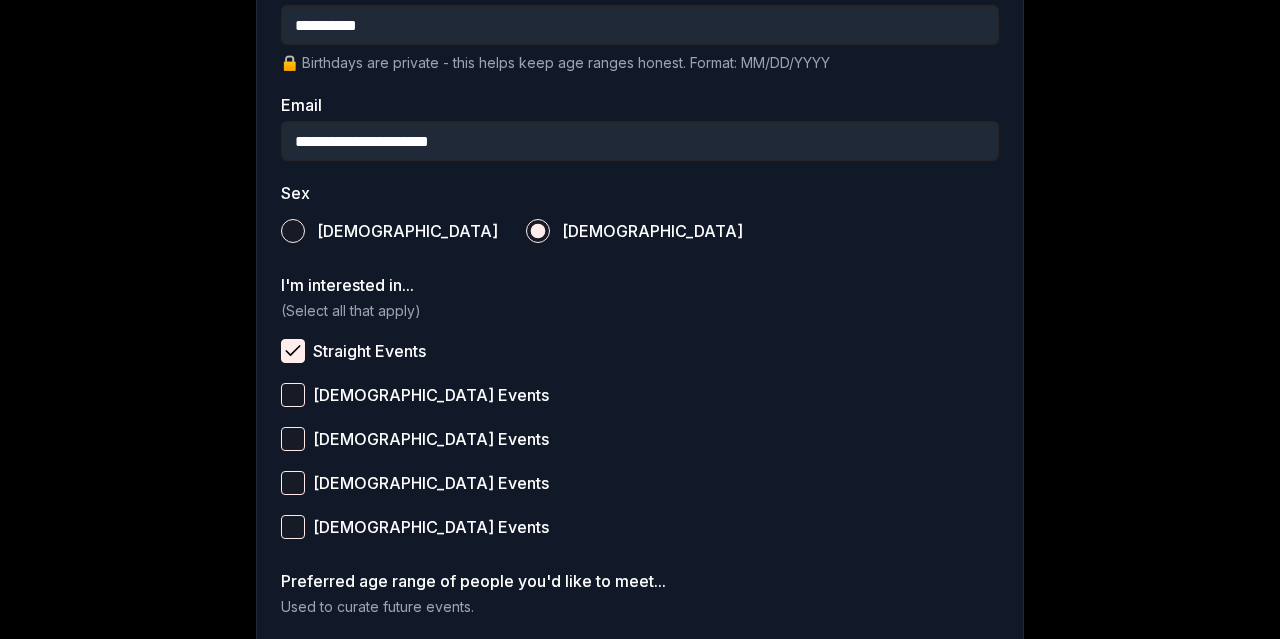 scroll, scrollTop: 866, scrollLeft: 0, axis: vertical 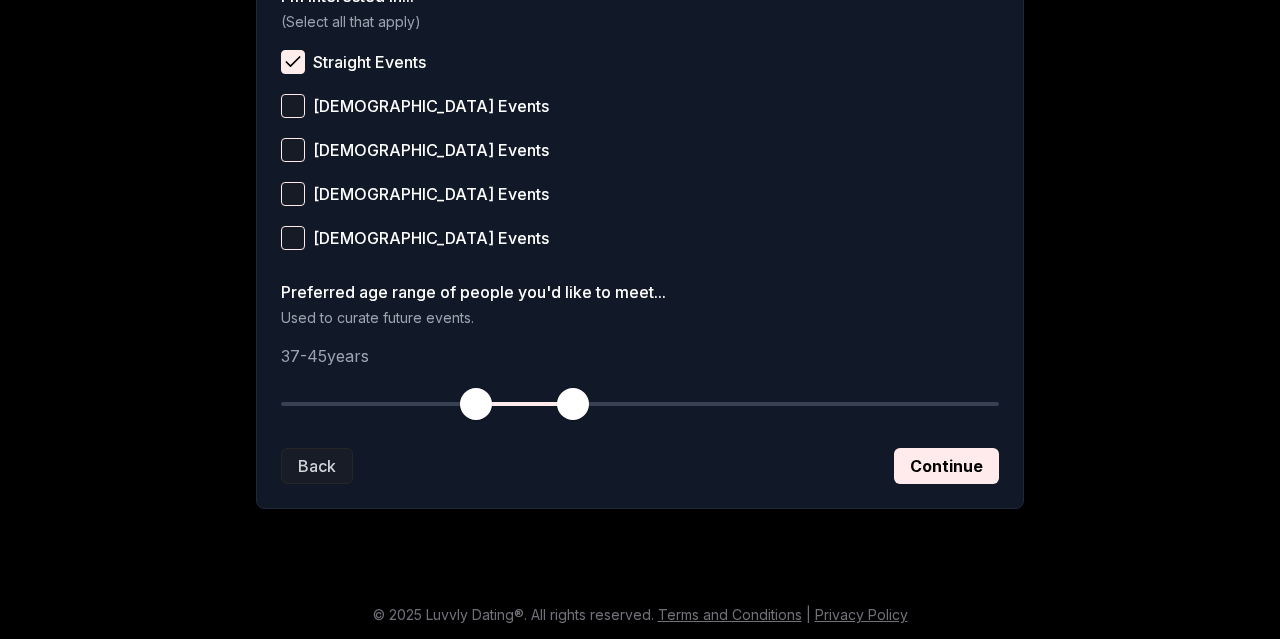 drag, startPoint x: 288, startPoint y: 405, endPoint x: 473, endPoint y: 402, distance: 185.02432 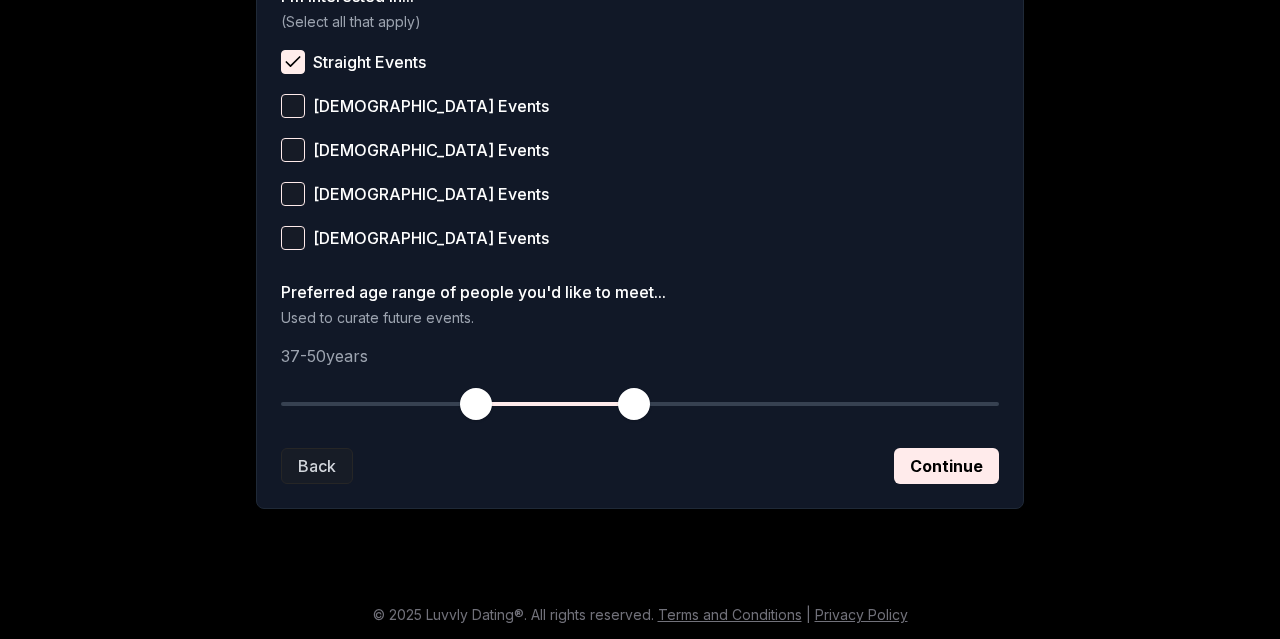 drag, startPoint x: 573, startPoint y: 405, endPoint x: 631, endPoint y: 403, distance: 58.034473 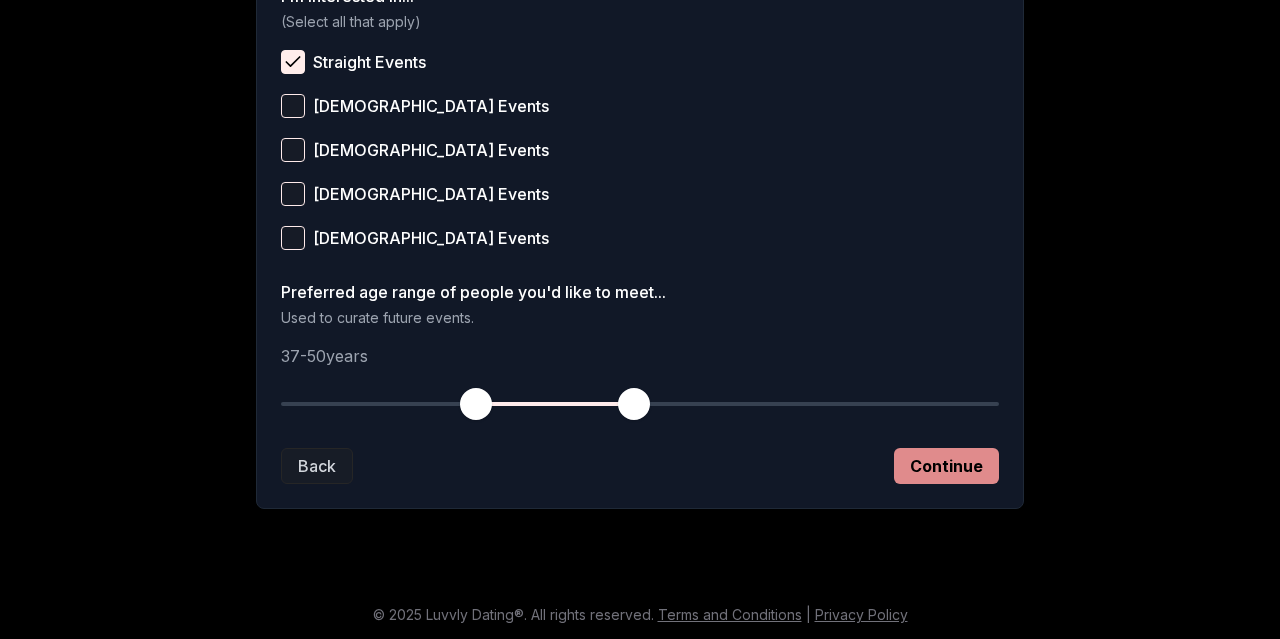 click on "Continue" at bounding box center [946, 466] 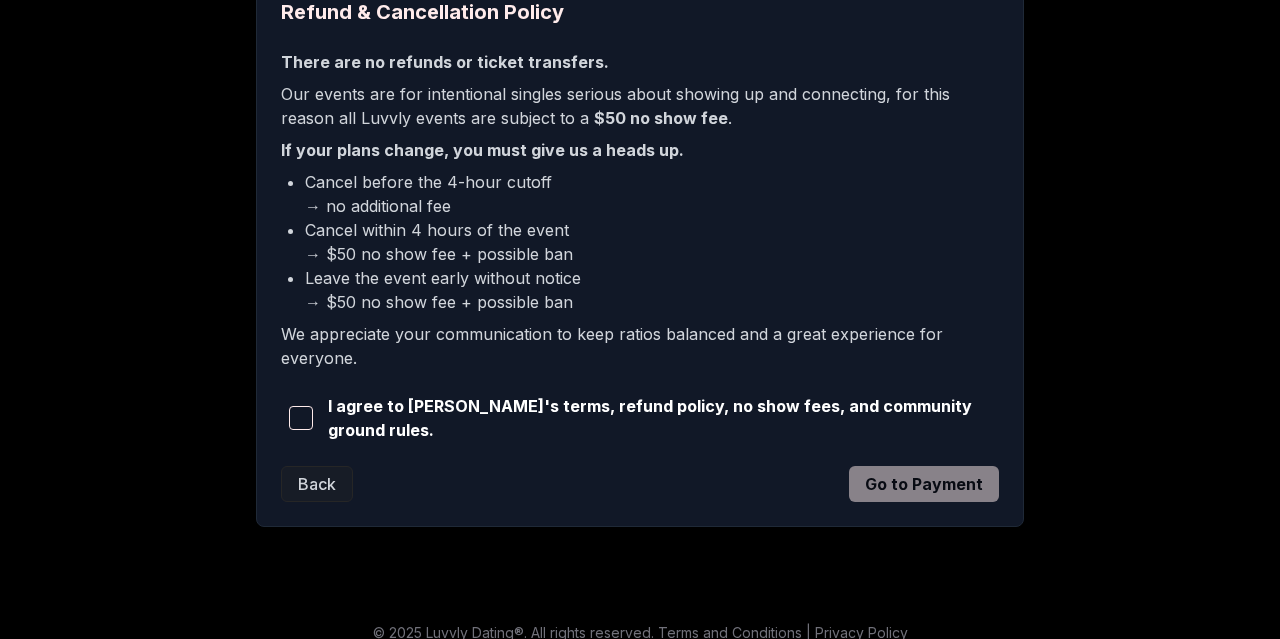 scroll, scrollTop: 543, scrollLeft: 0, axis: vertical 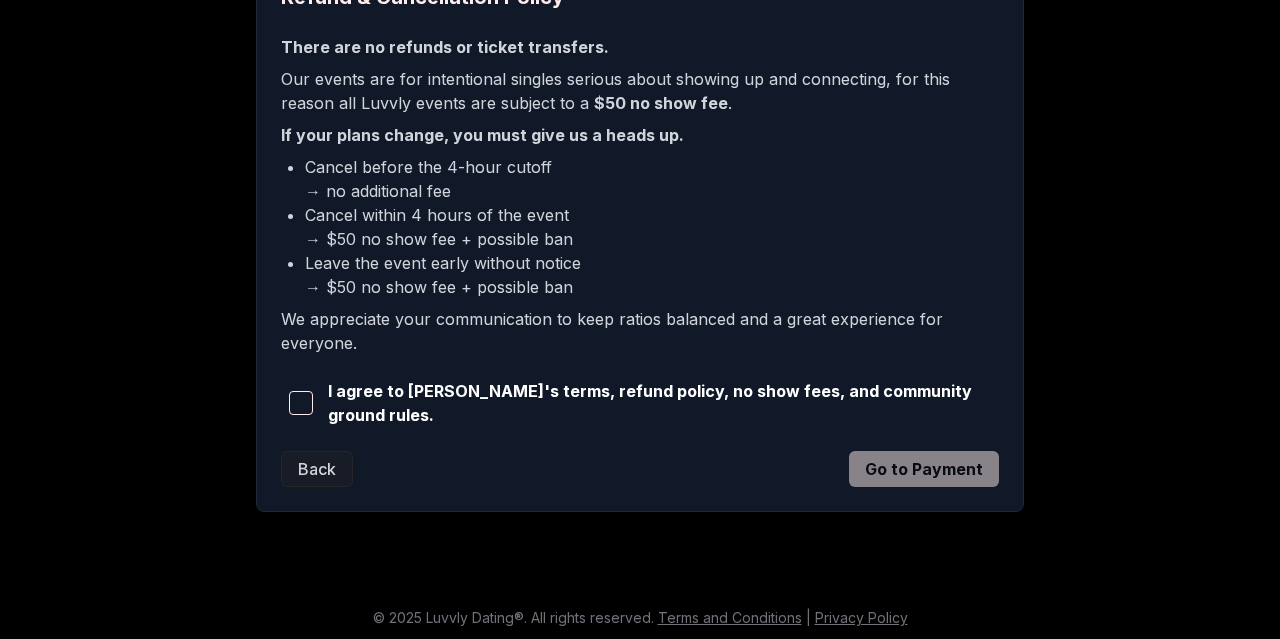 click at bounding box center (301, 403) 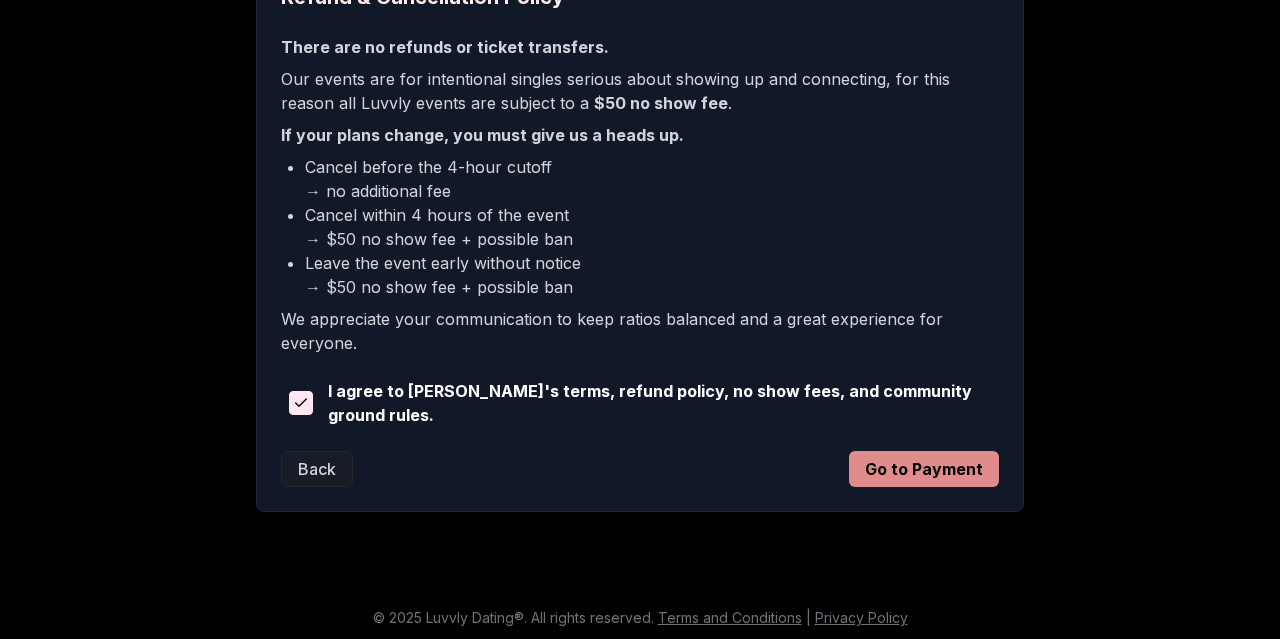 click on "Go to Payment" at bounding box center [924, 469] 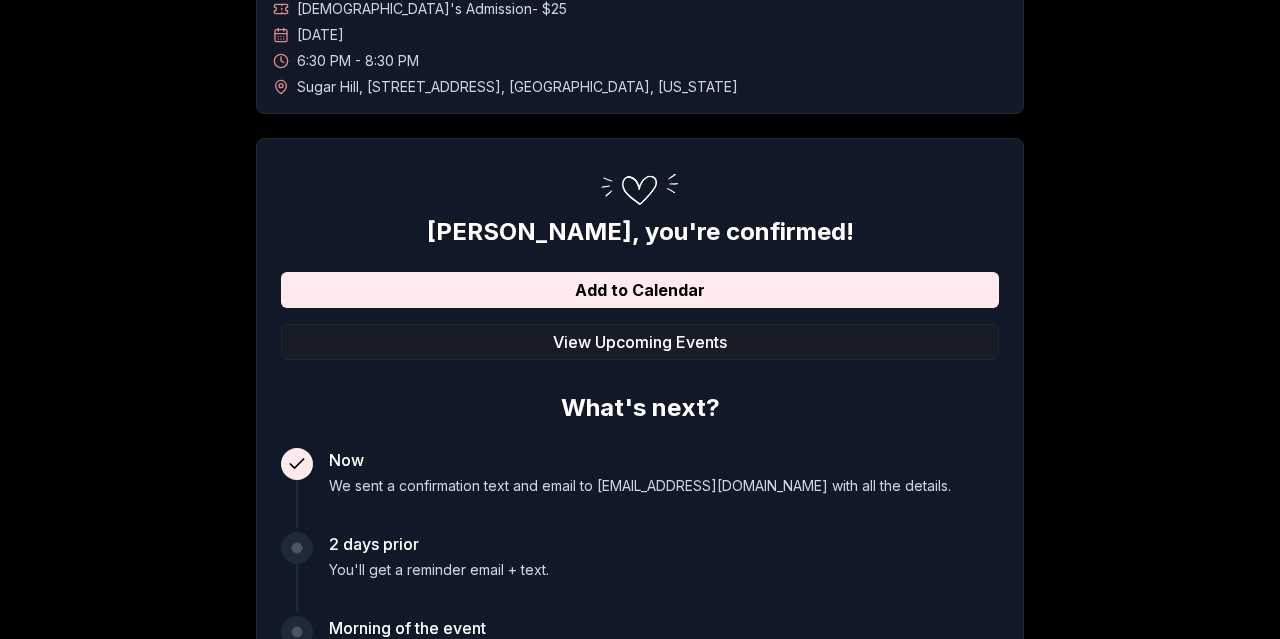 scroll, scrollTop: 0, scrollLeft: 0, axis: both 